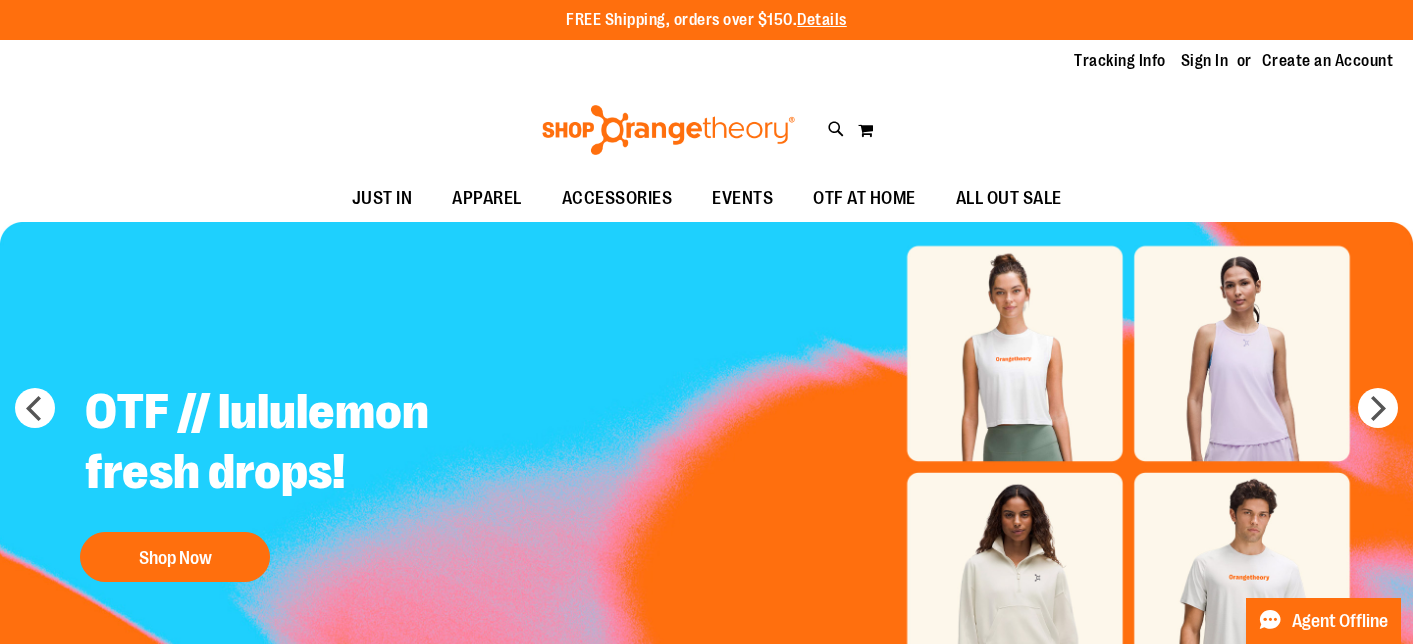 scroll, scrollTop: 0, scrollLeft: 0, axis: both 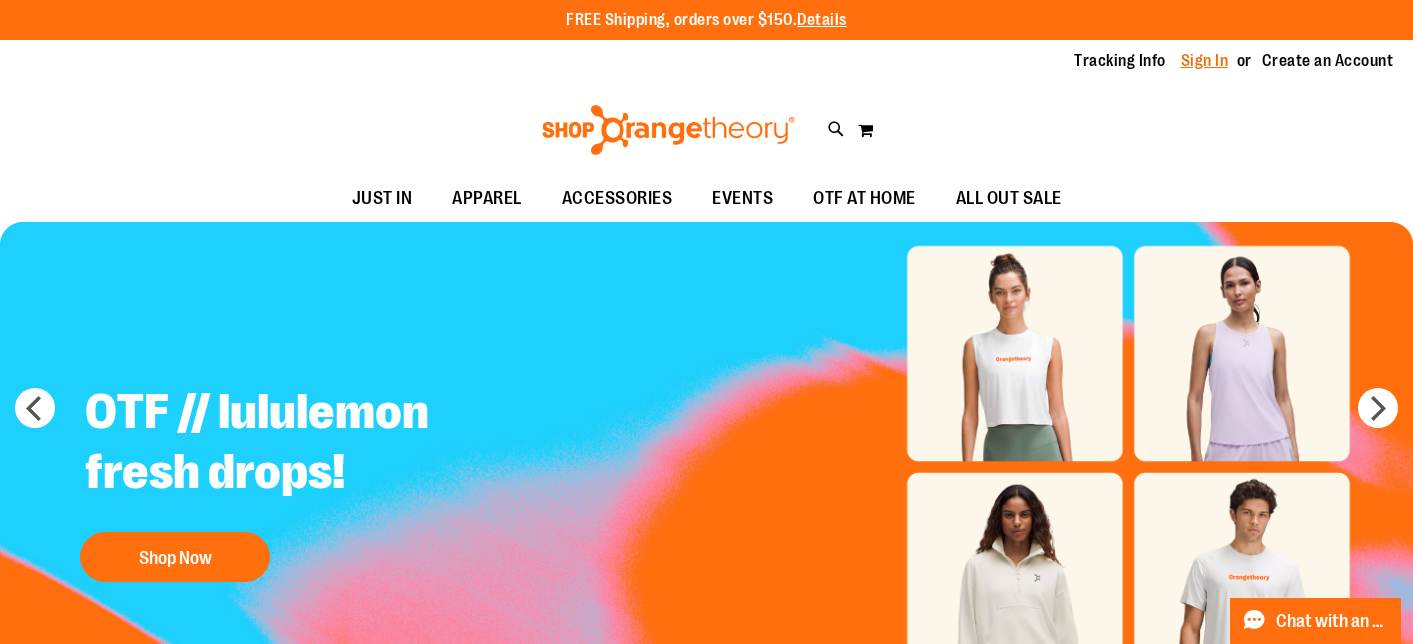 type on "**********" 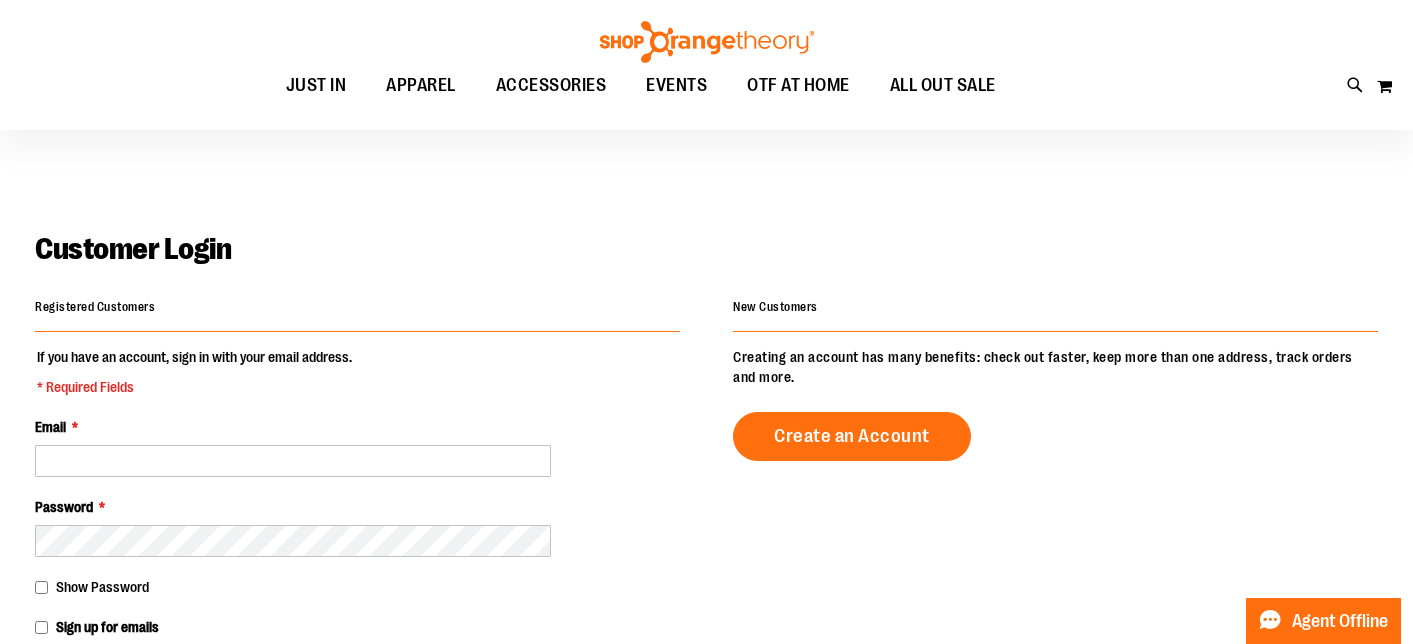 scroll, scrollTop: 232, scrollLeft: 0, axis: vertical 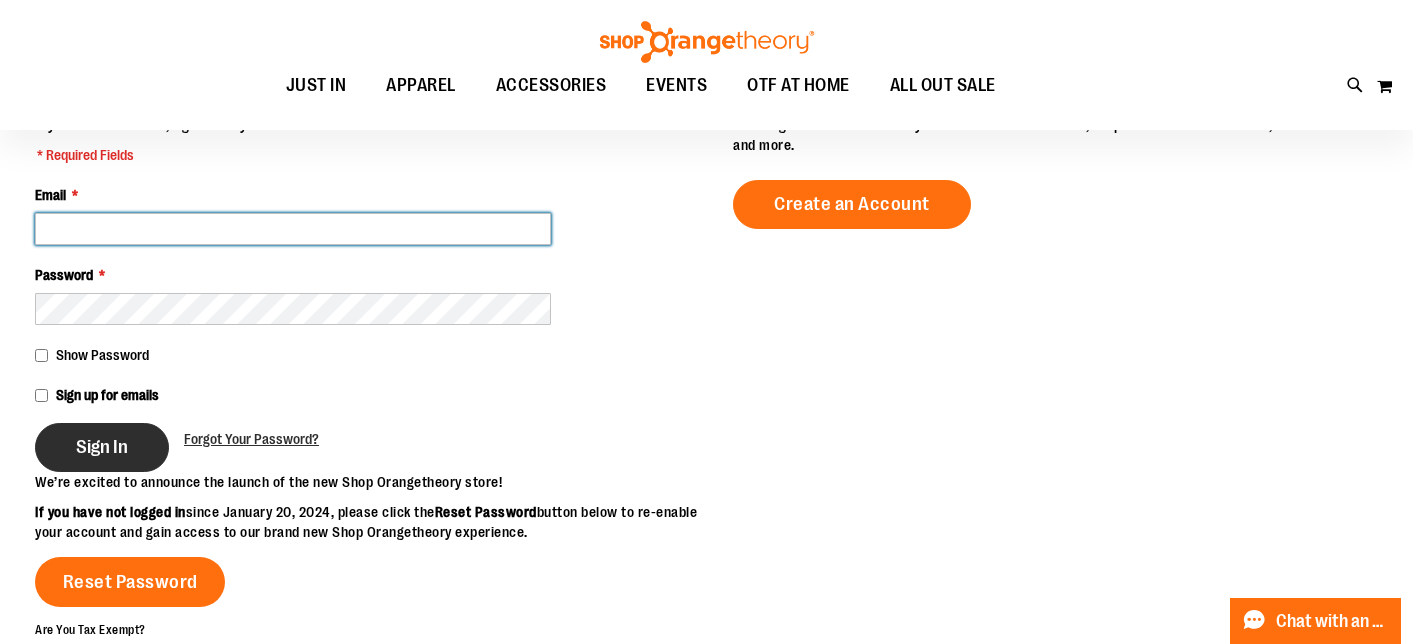 type on "**********" 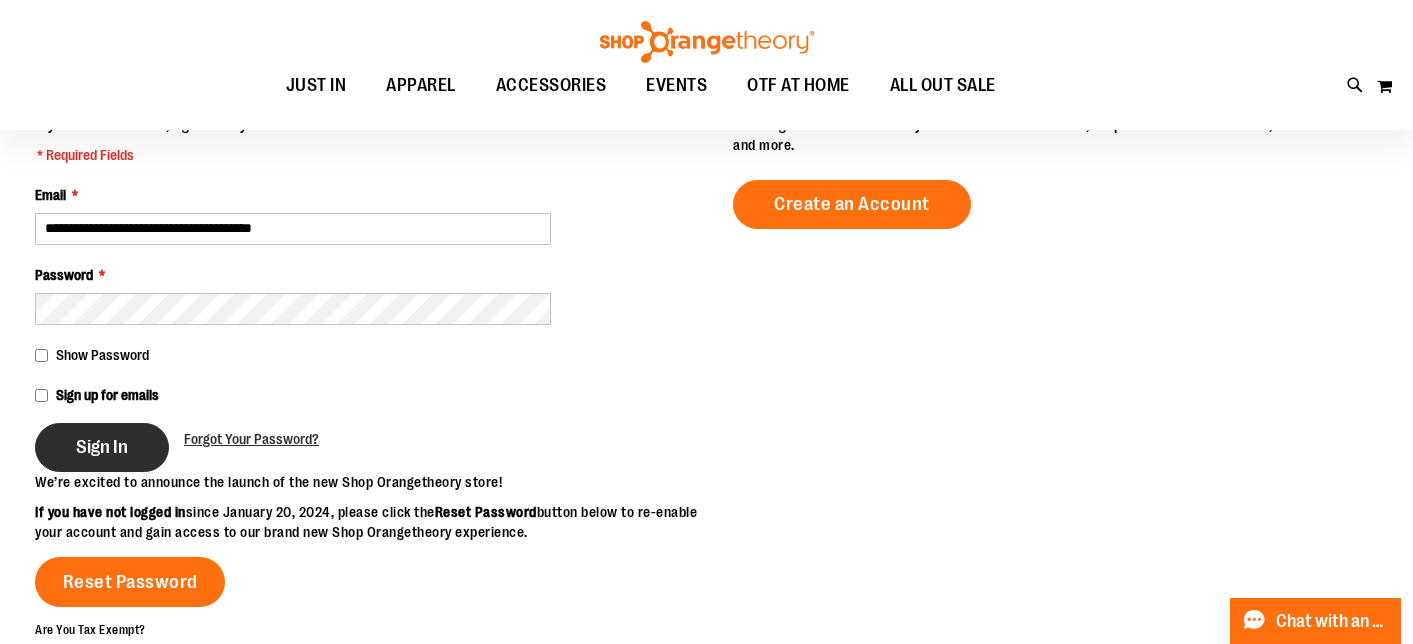 type on "**********" 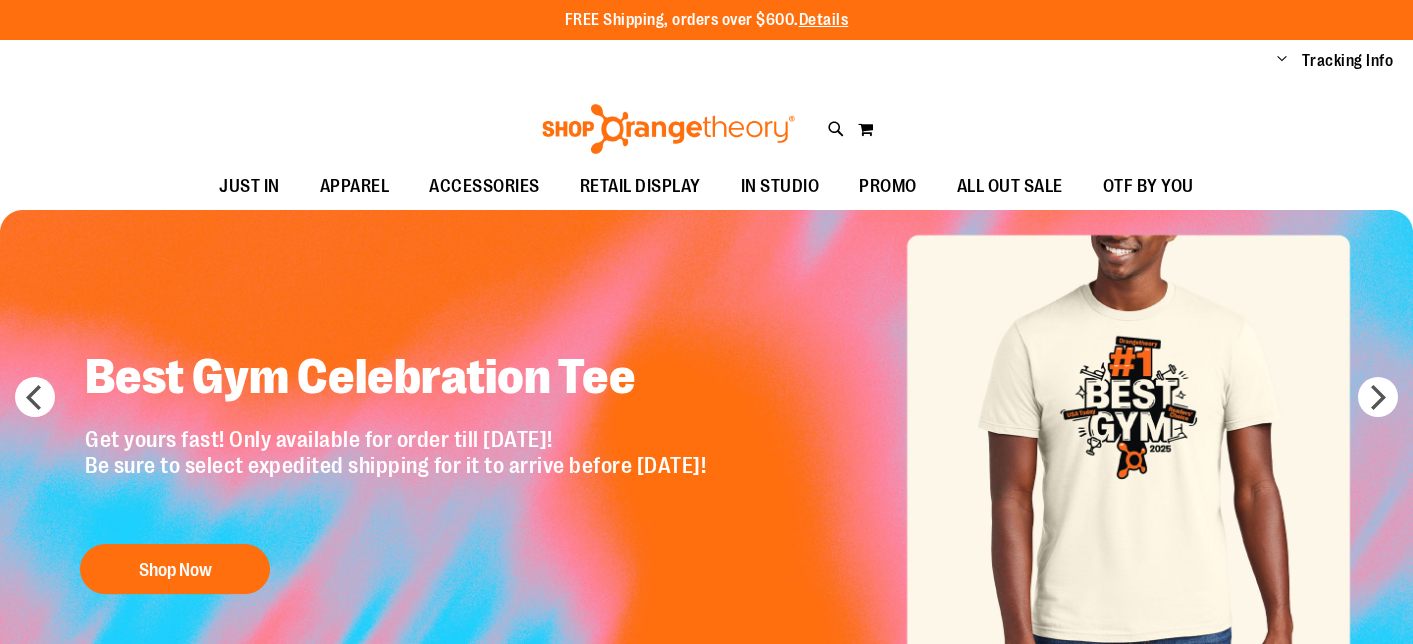 scroll, scrollTop: 0, scrollLeft: 0, axis: both 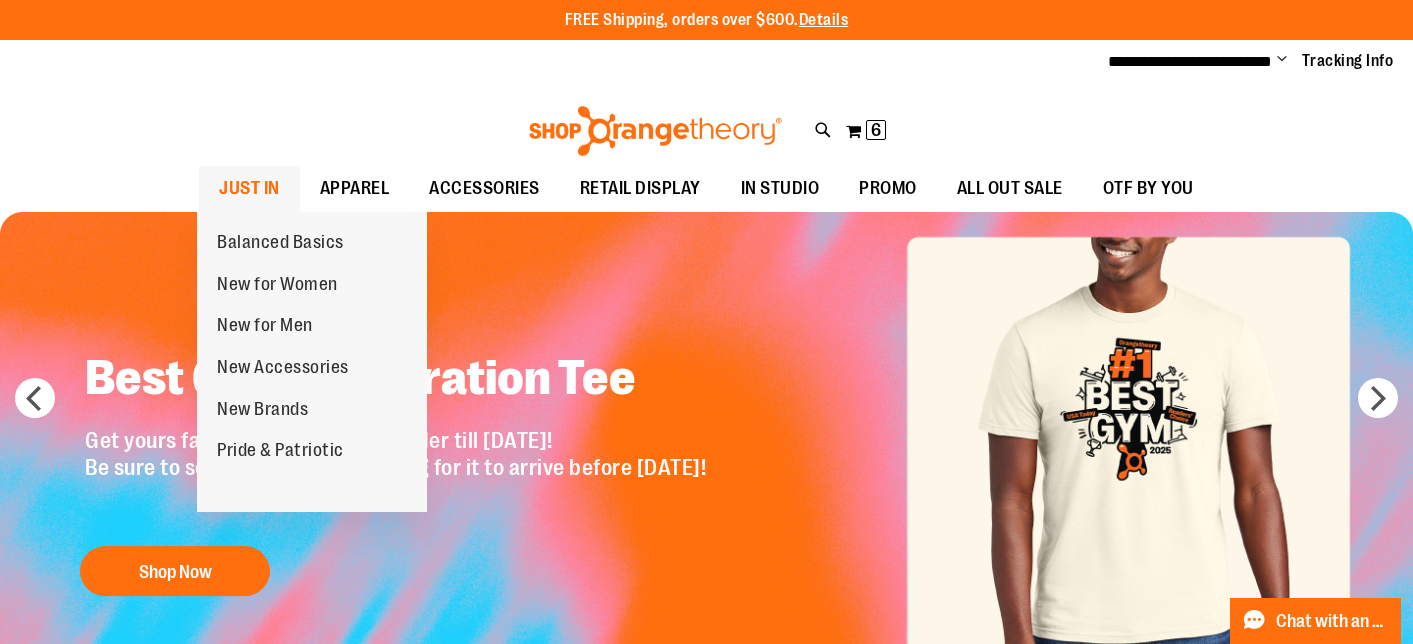type on "**********" 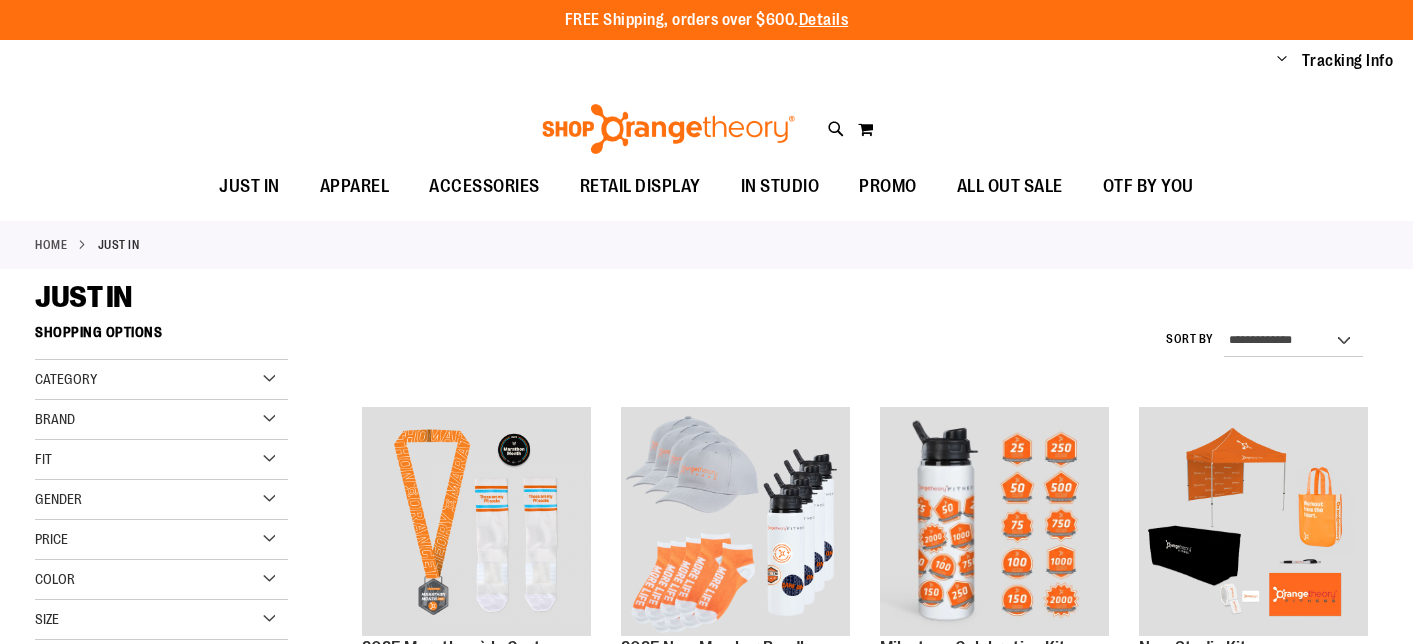 scroll, scrollTop: 0, scrollLeft: 0, axis: both 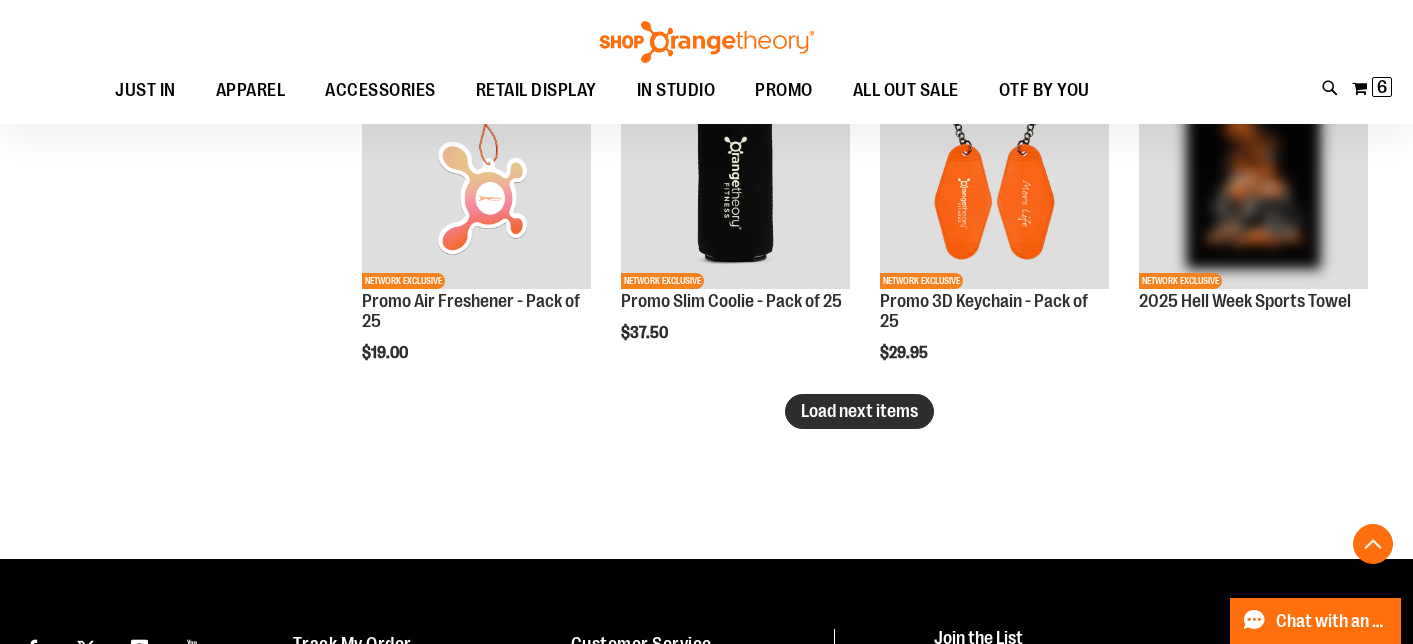 type on "**********" 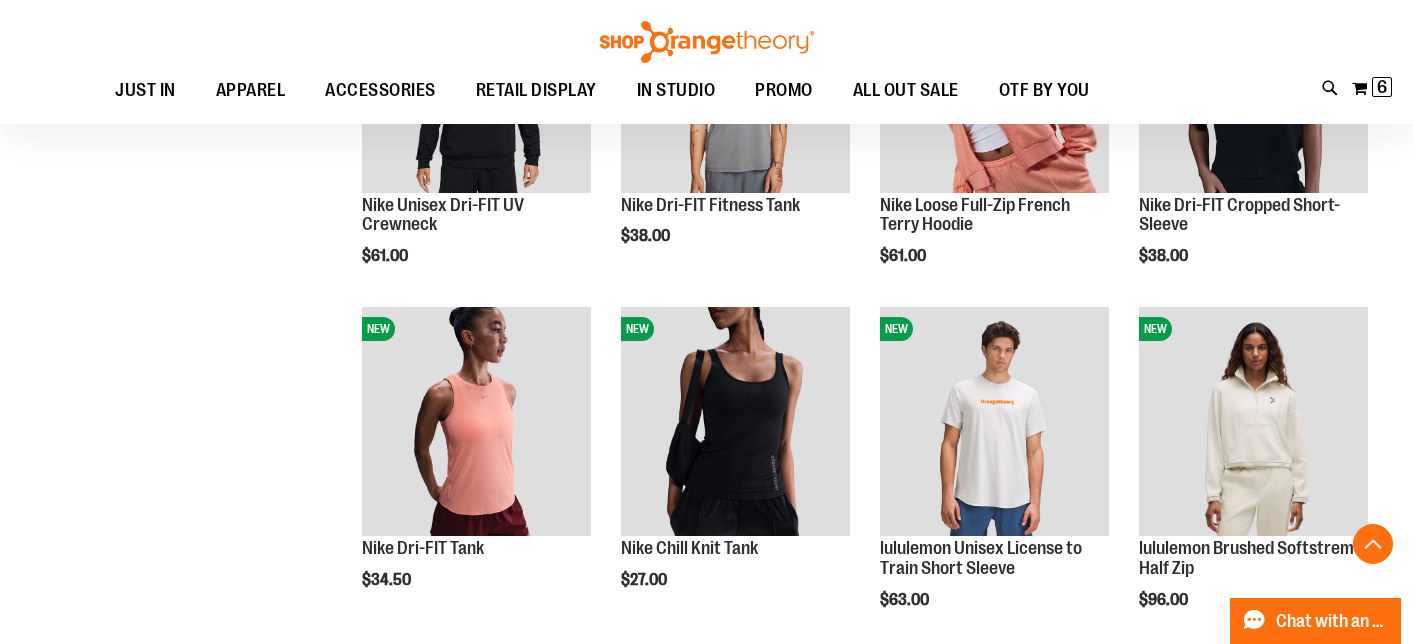 scroll, scrollTop: 1424, scrollLeft: 0, axis: vertical 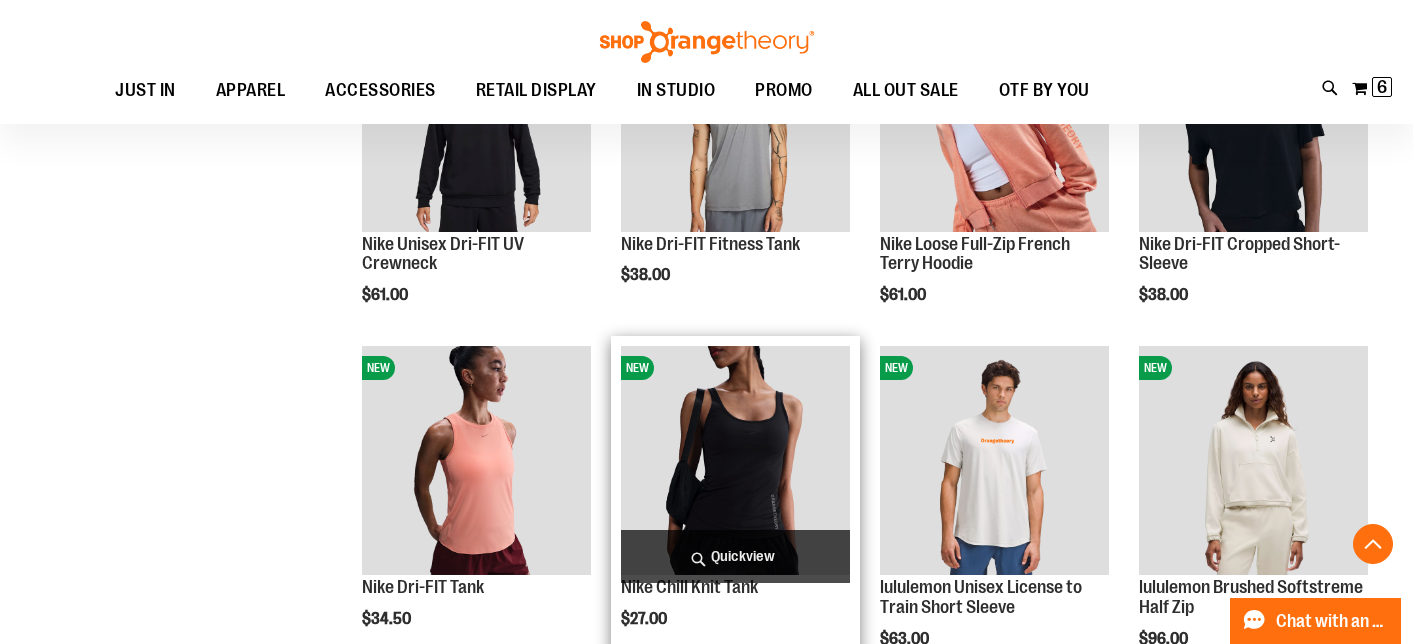 click on "Quickview" at bounding box center [735, 556] 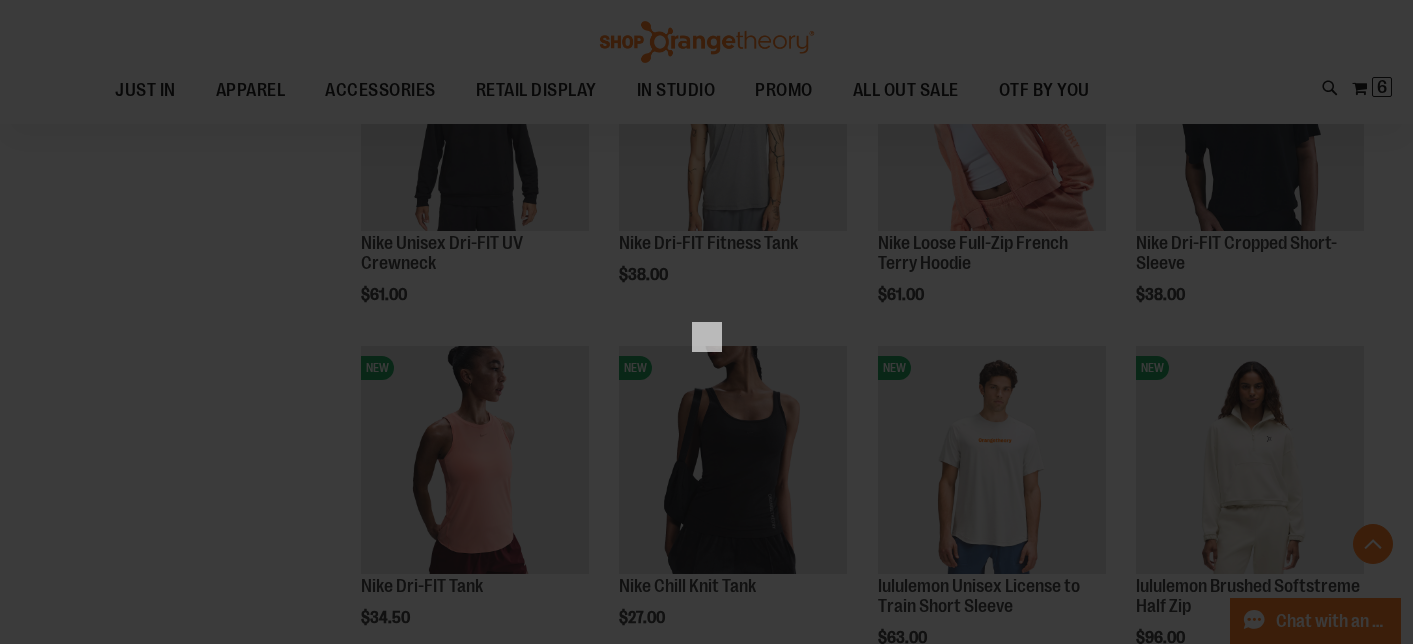 scroll, scrollTop: 0, scrollLeft: 0, axis: both 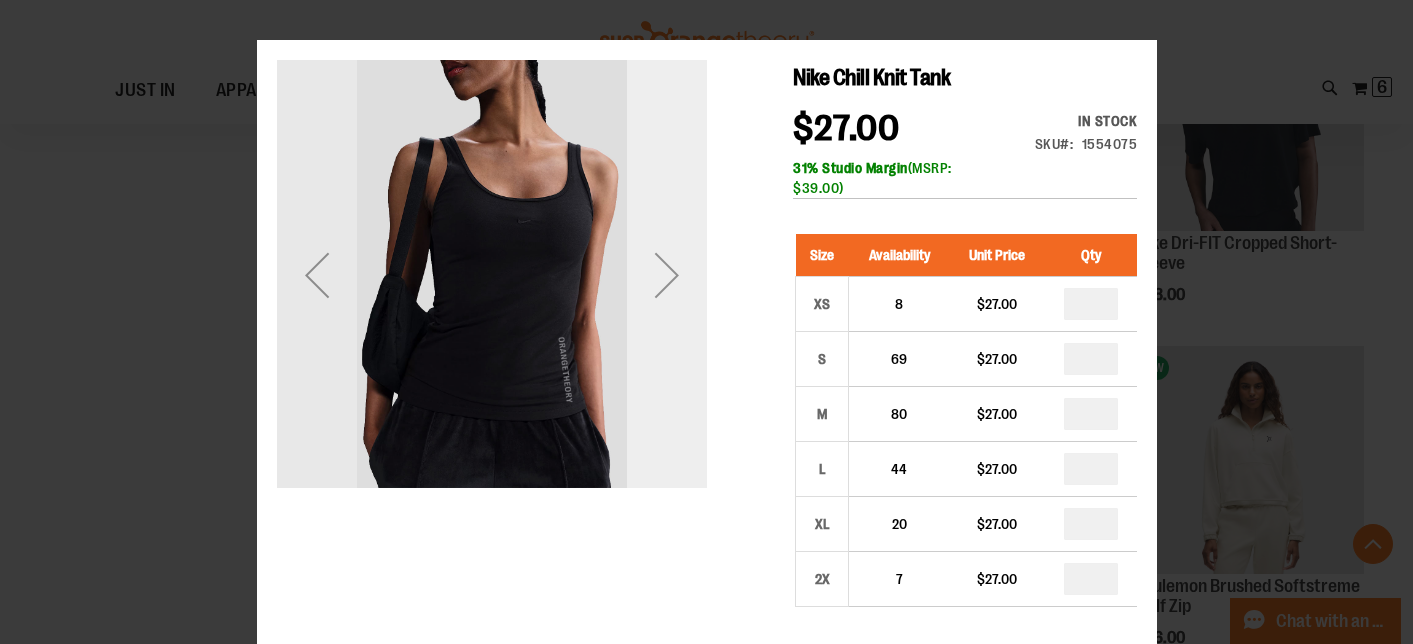 click at bounding box center [666, 275] 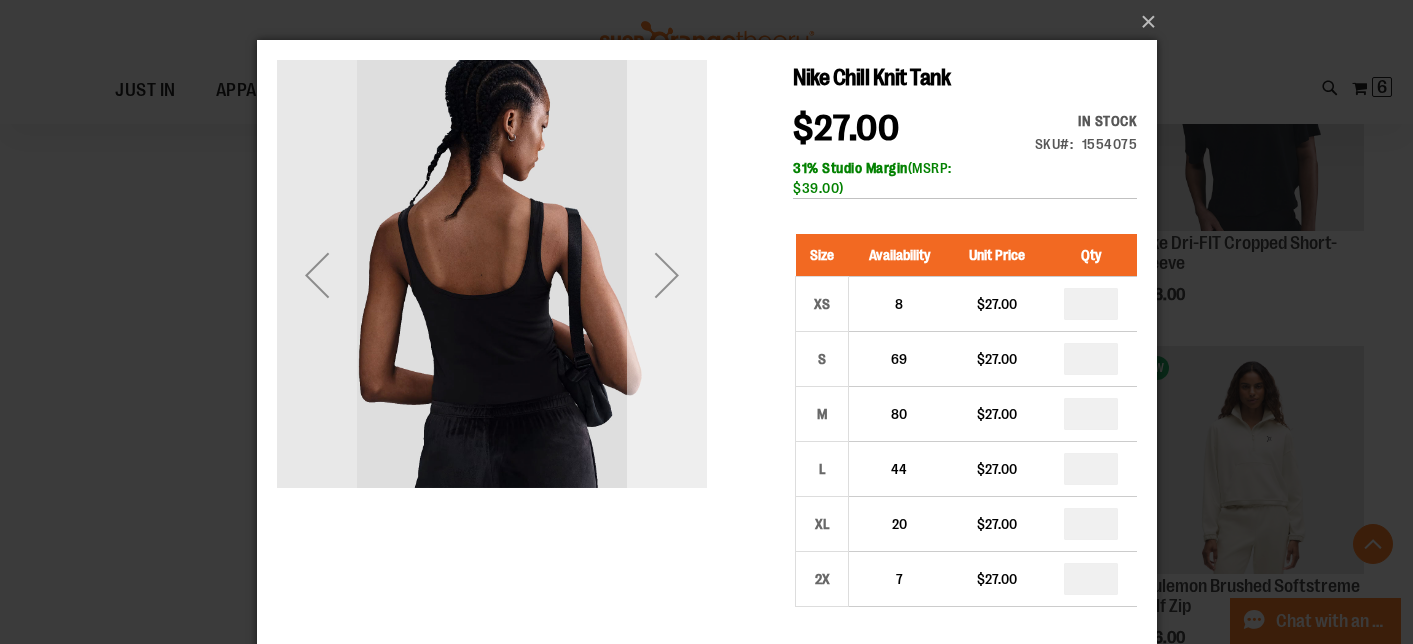 click at bounding box center [666, 275] 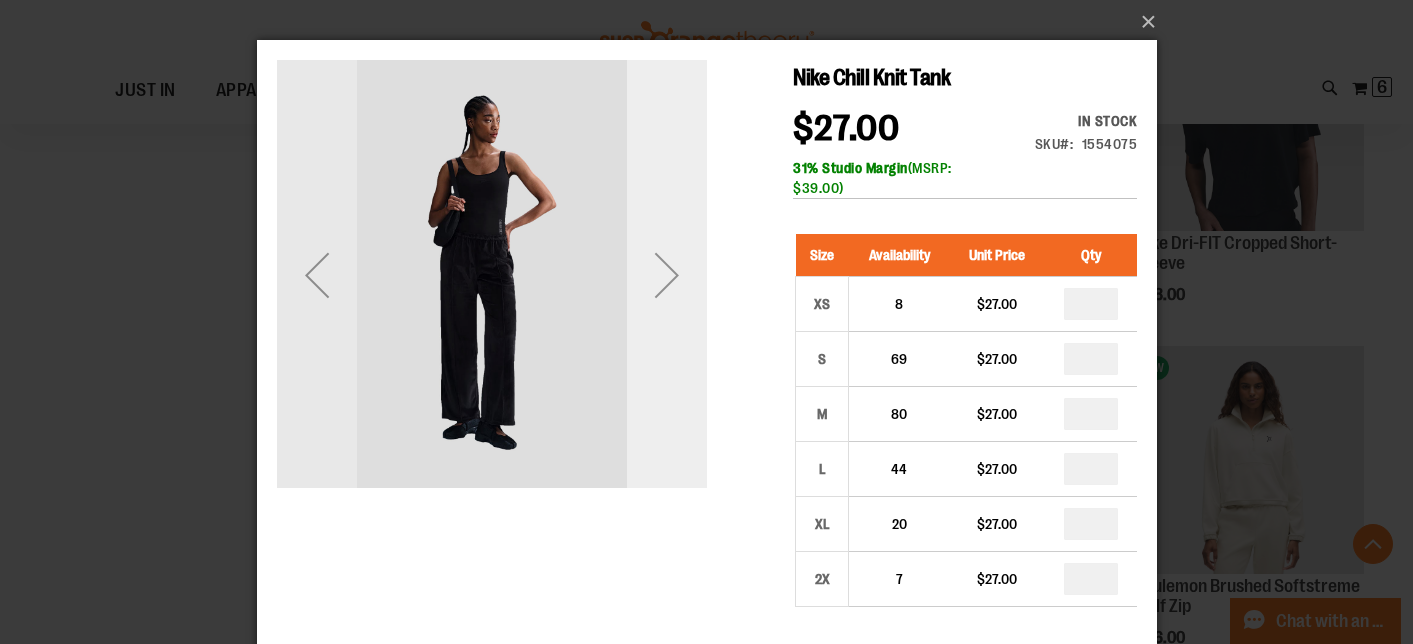 click at bounding box center (666, 275) 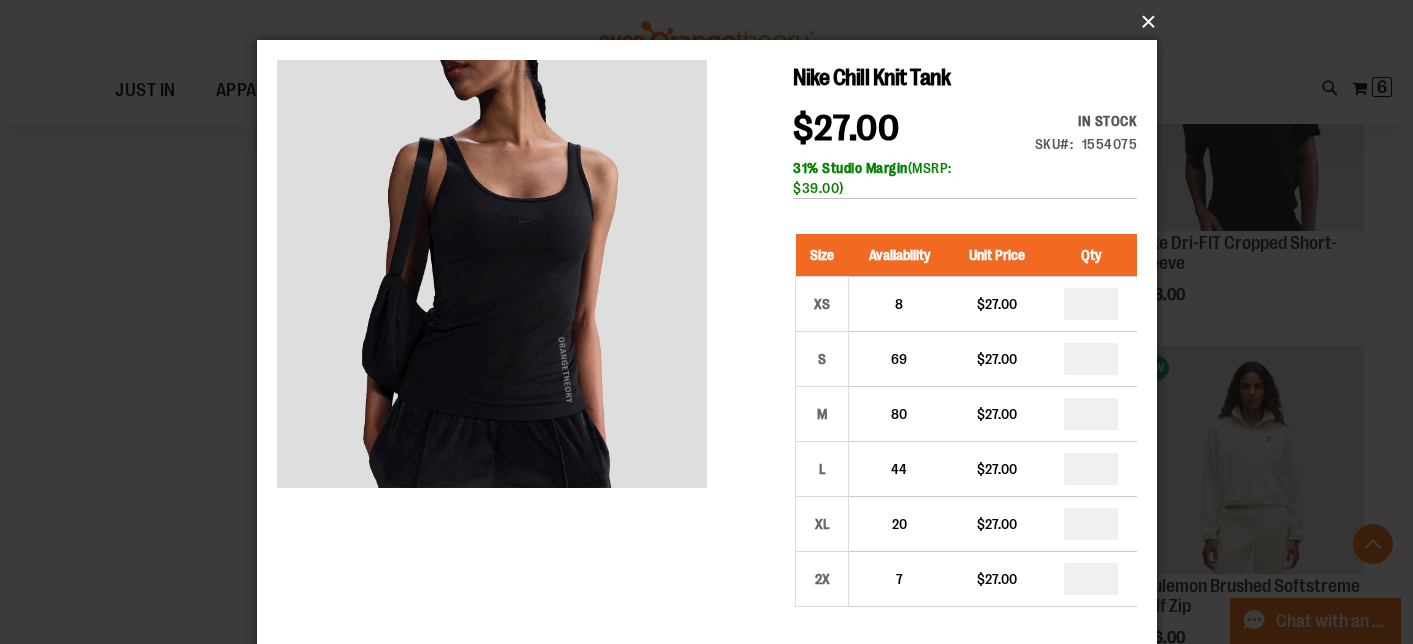 click on "×" at bounding box center [713, 22] 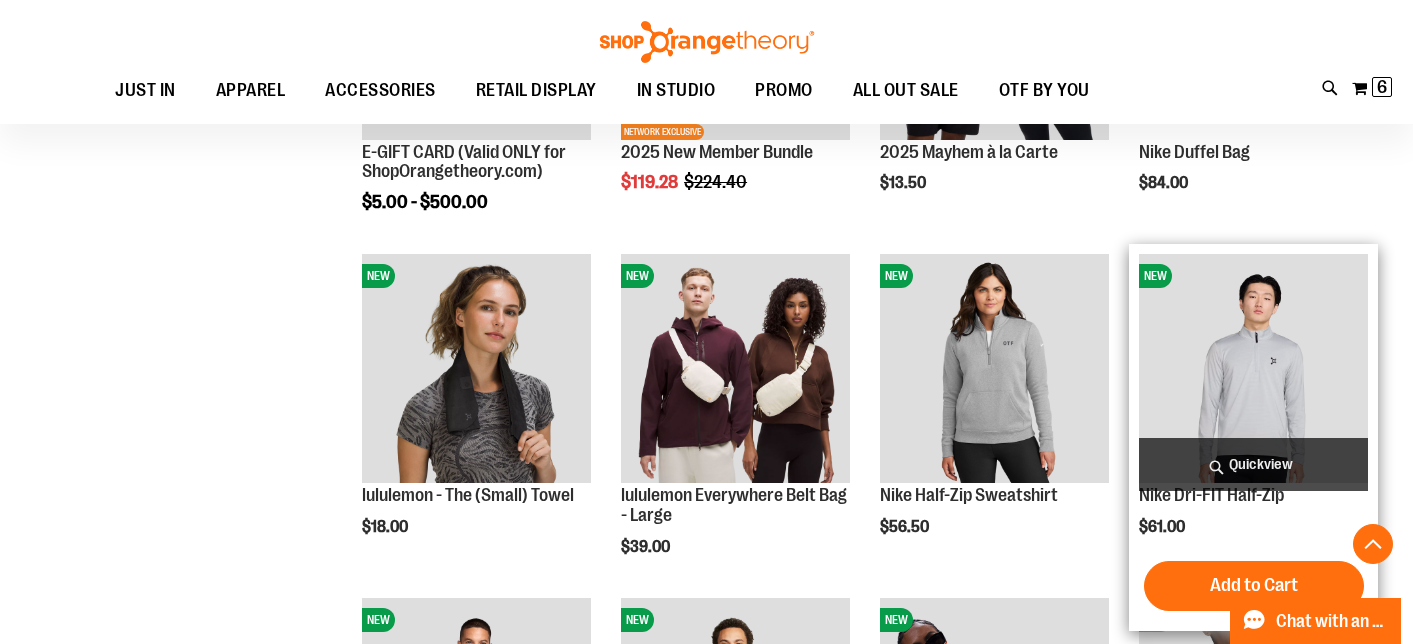 scroll, scrollTop: 848, scrollLeft: 0, axis: vertical 